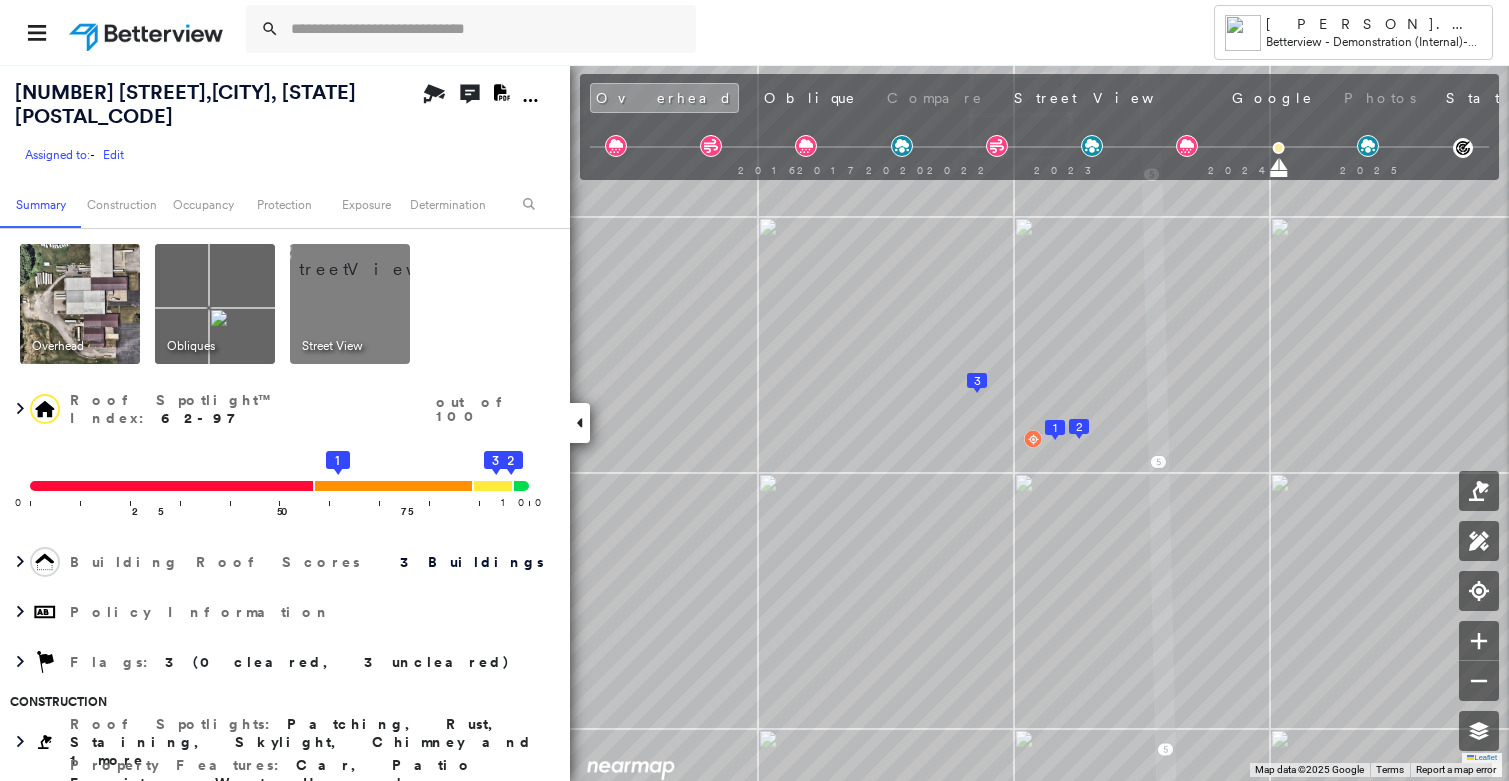 scroll, scrollTop: 0, scrollLeft: 0, axis: both 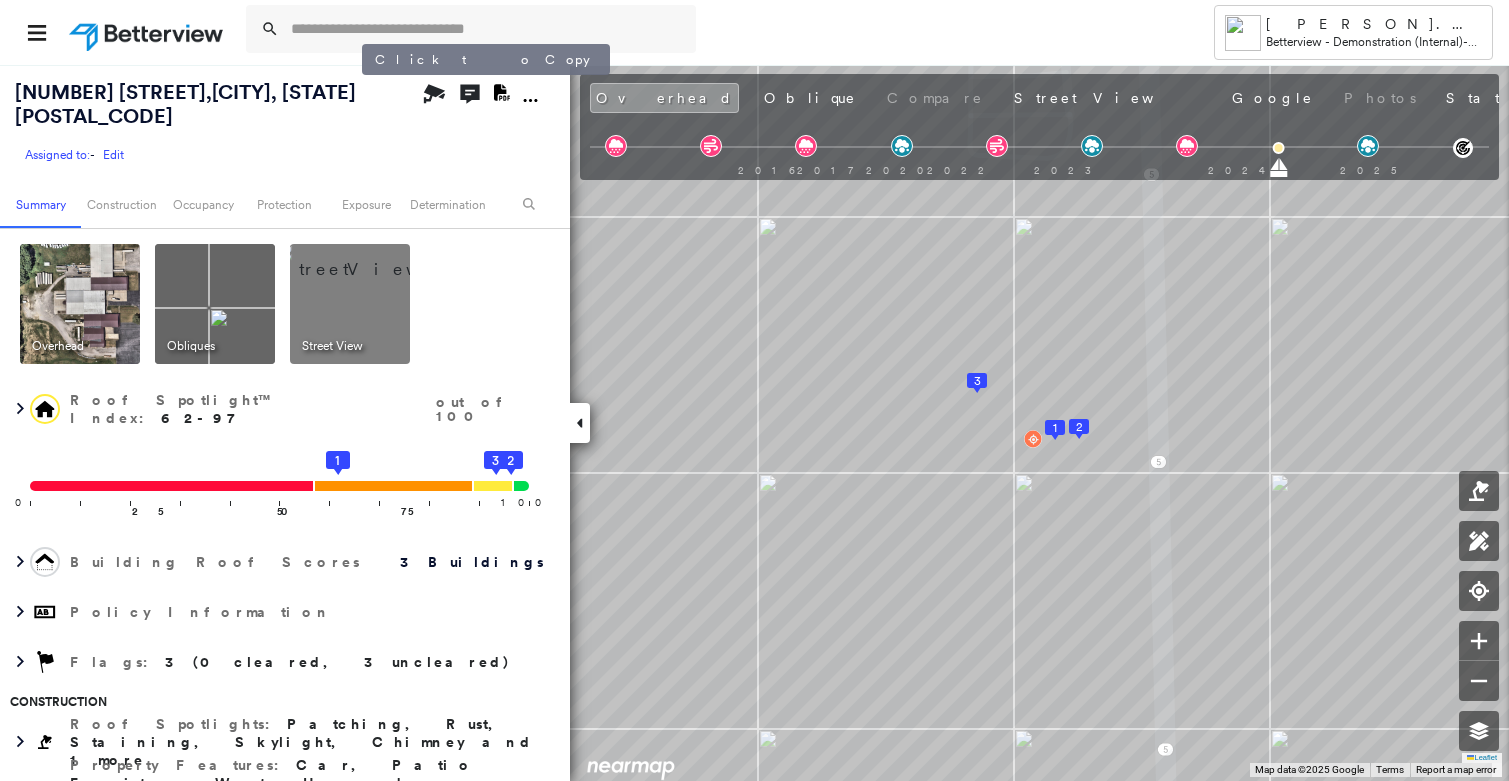 click on "5660 N State Road 5  ,  Shipshewana, IN 46565" at bounding box center (185, 104) 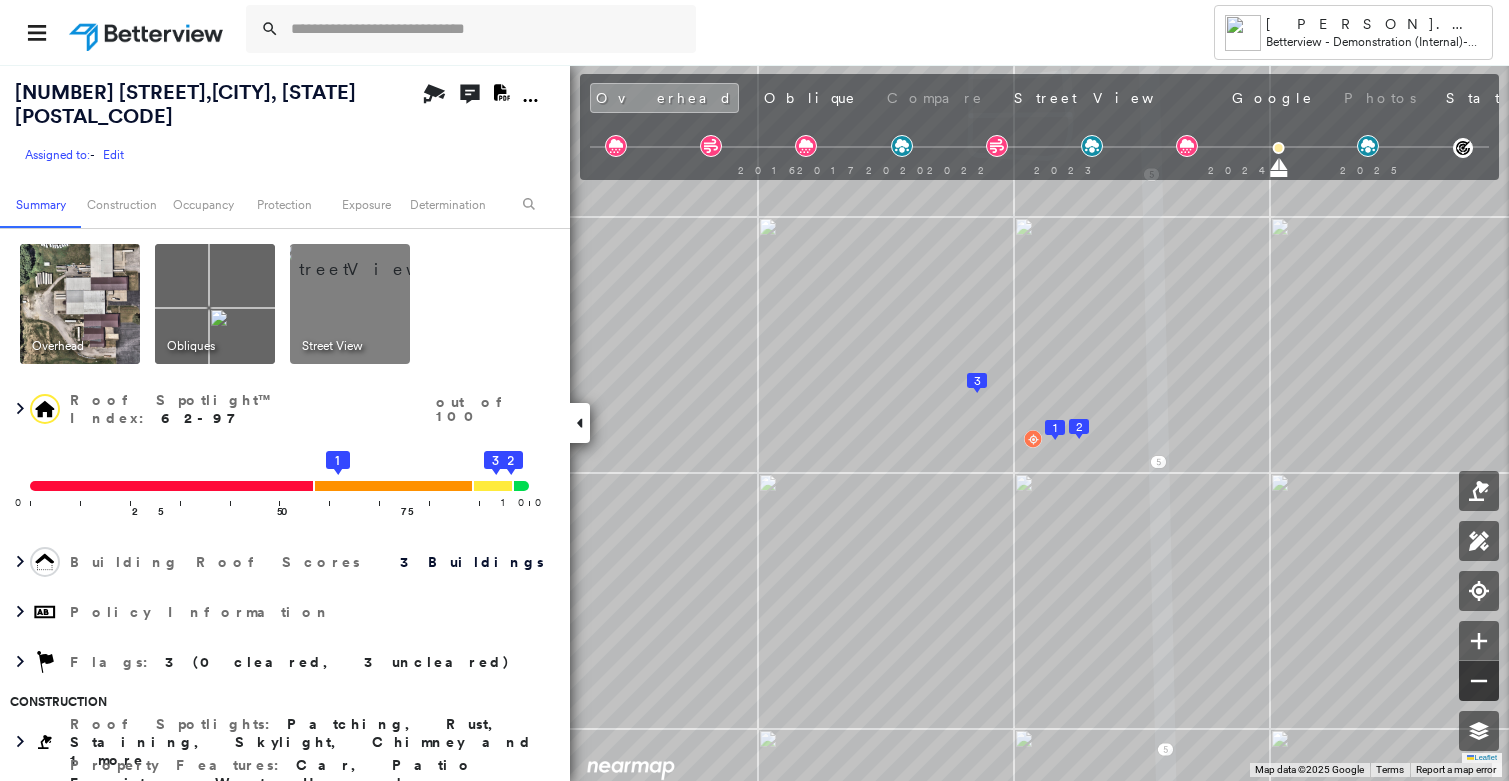 click at bounding box center (1479, 681) 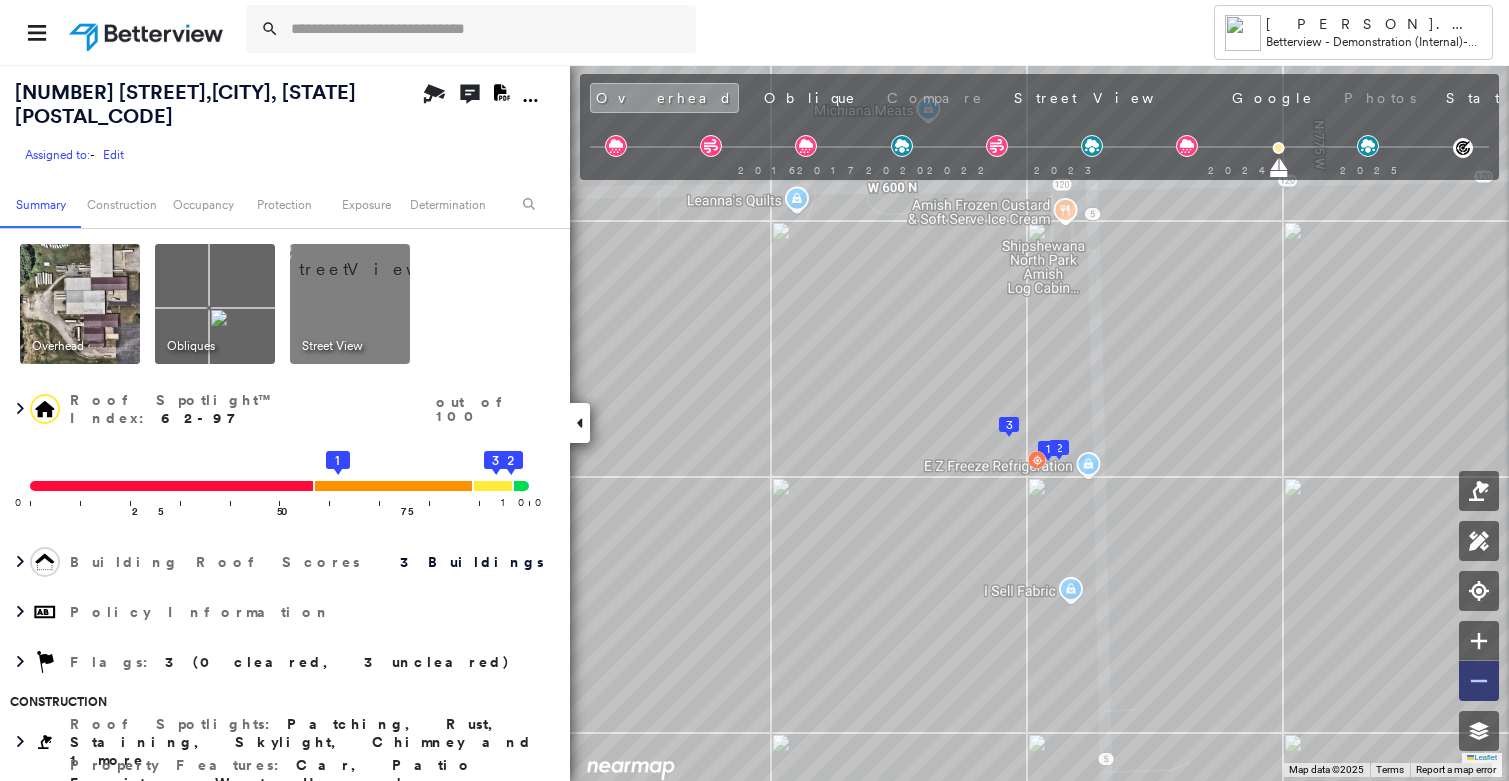 click at bounding box center (1479, 681) 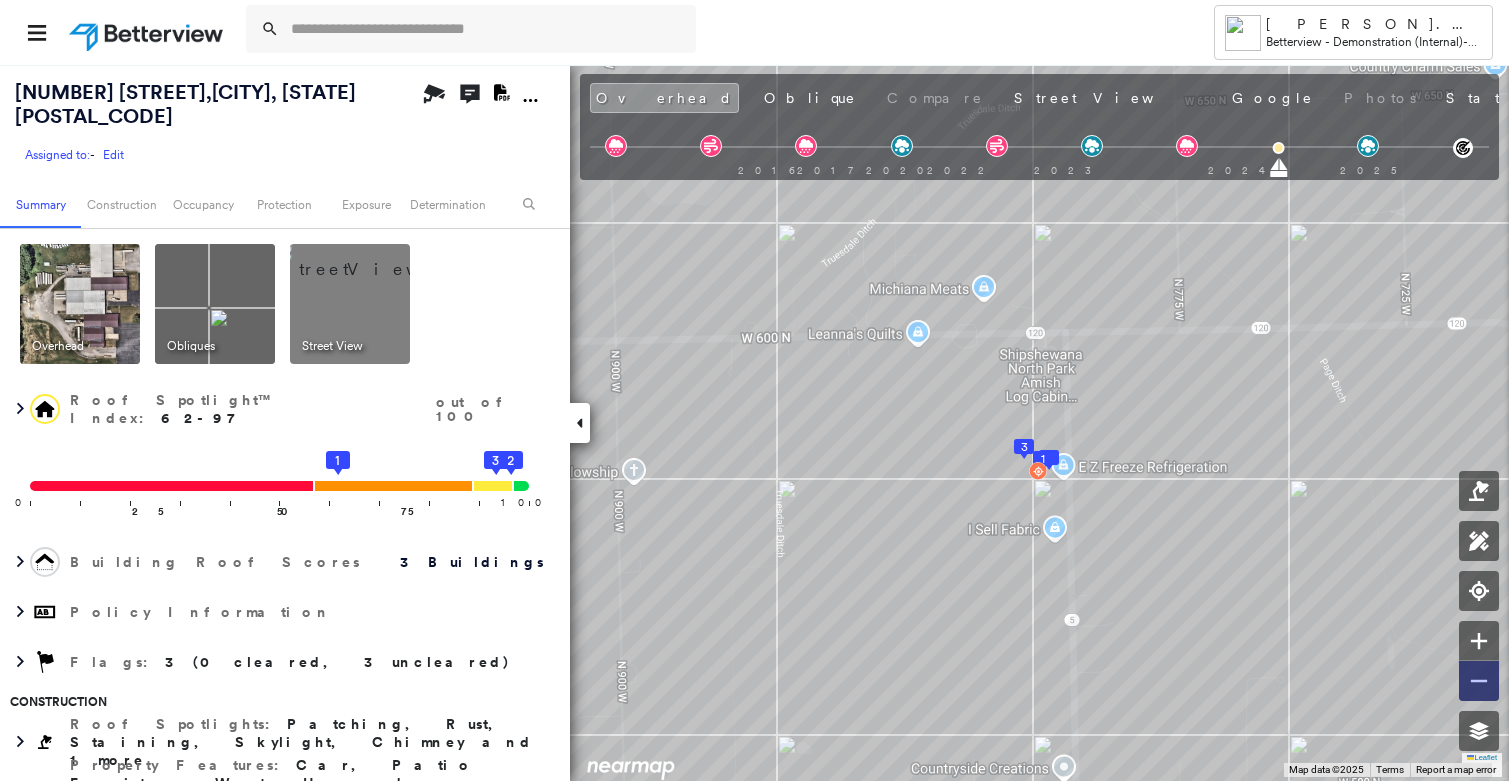 click at bounding box center (1479, 681) 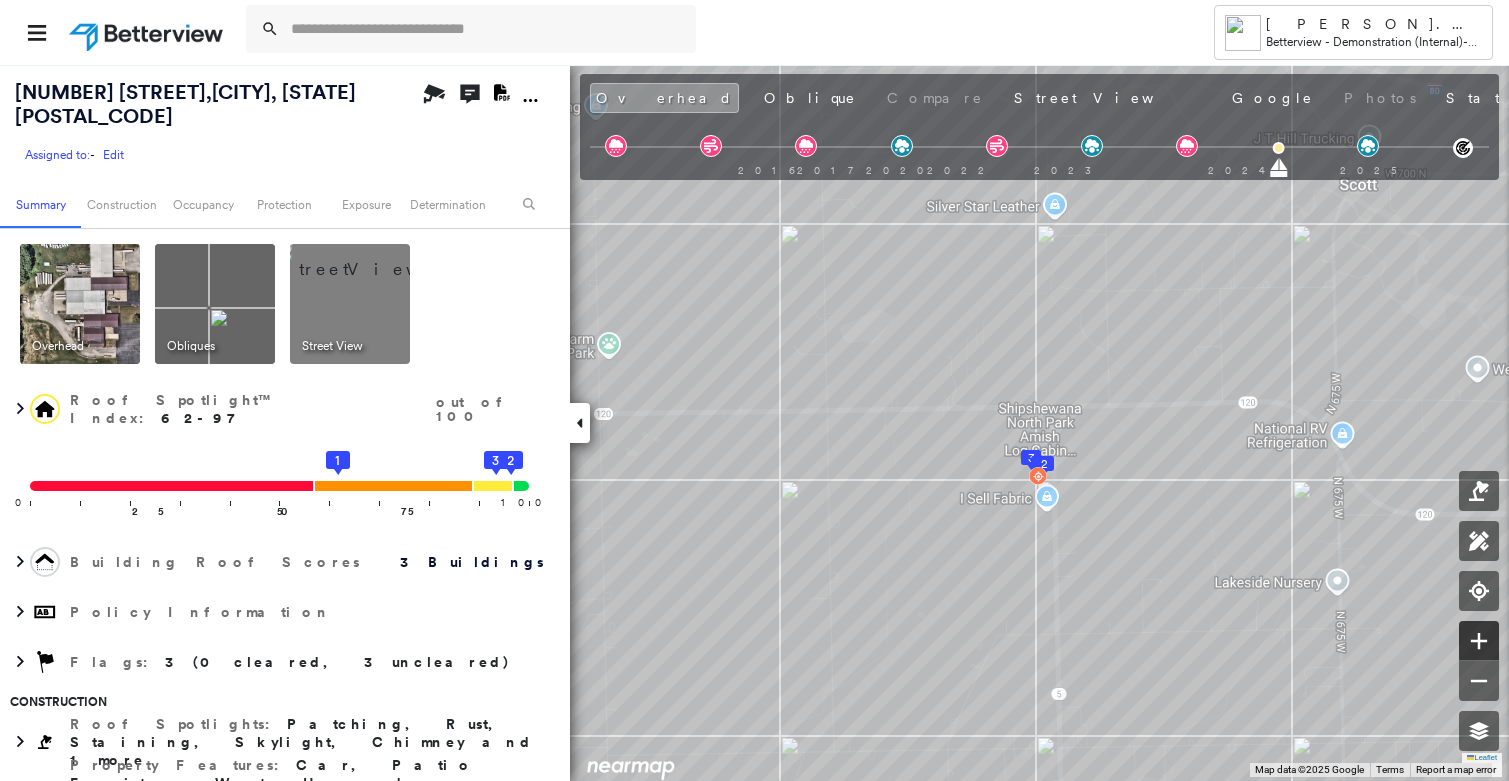 click 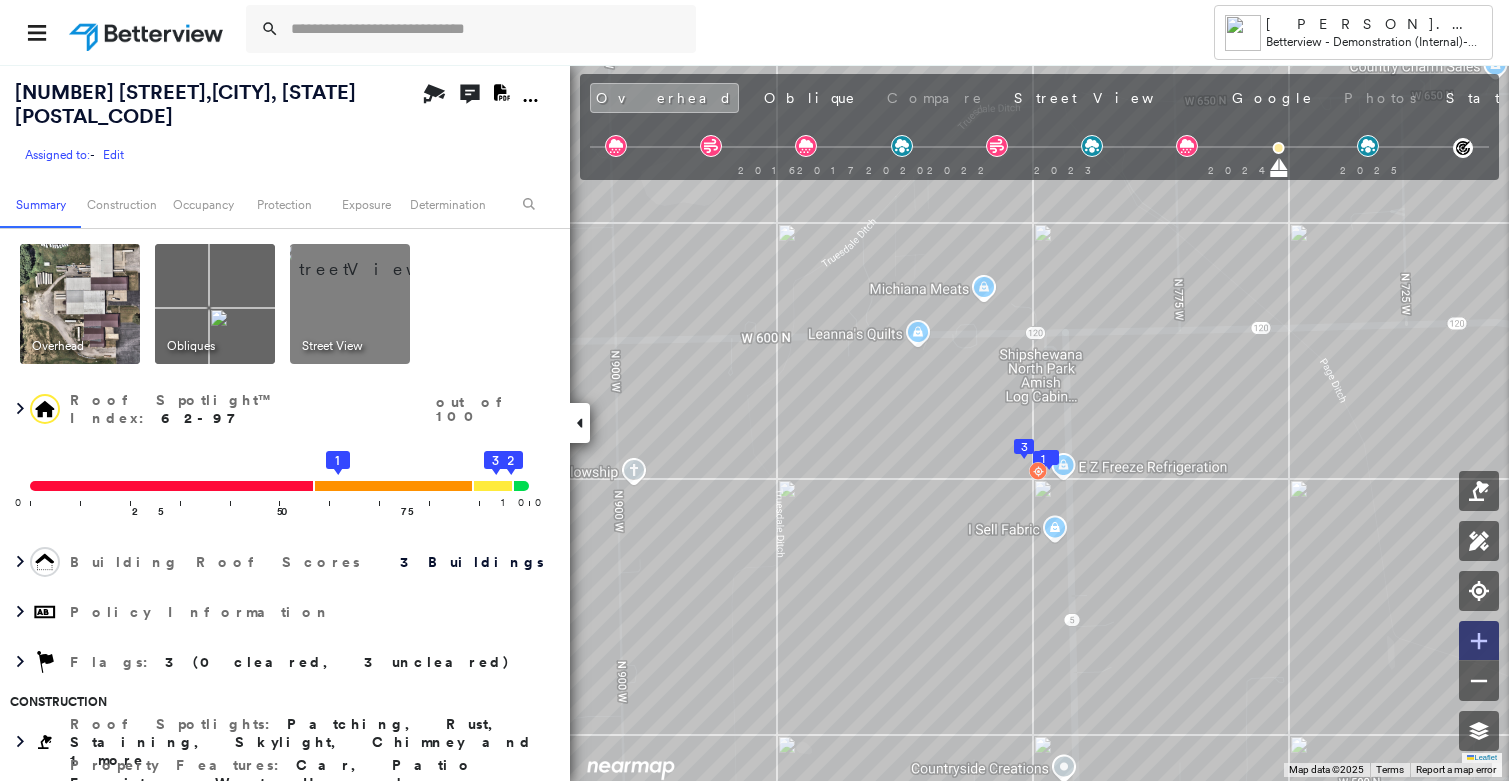 click 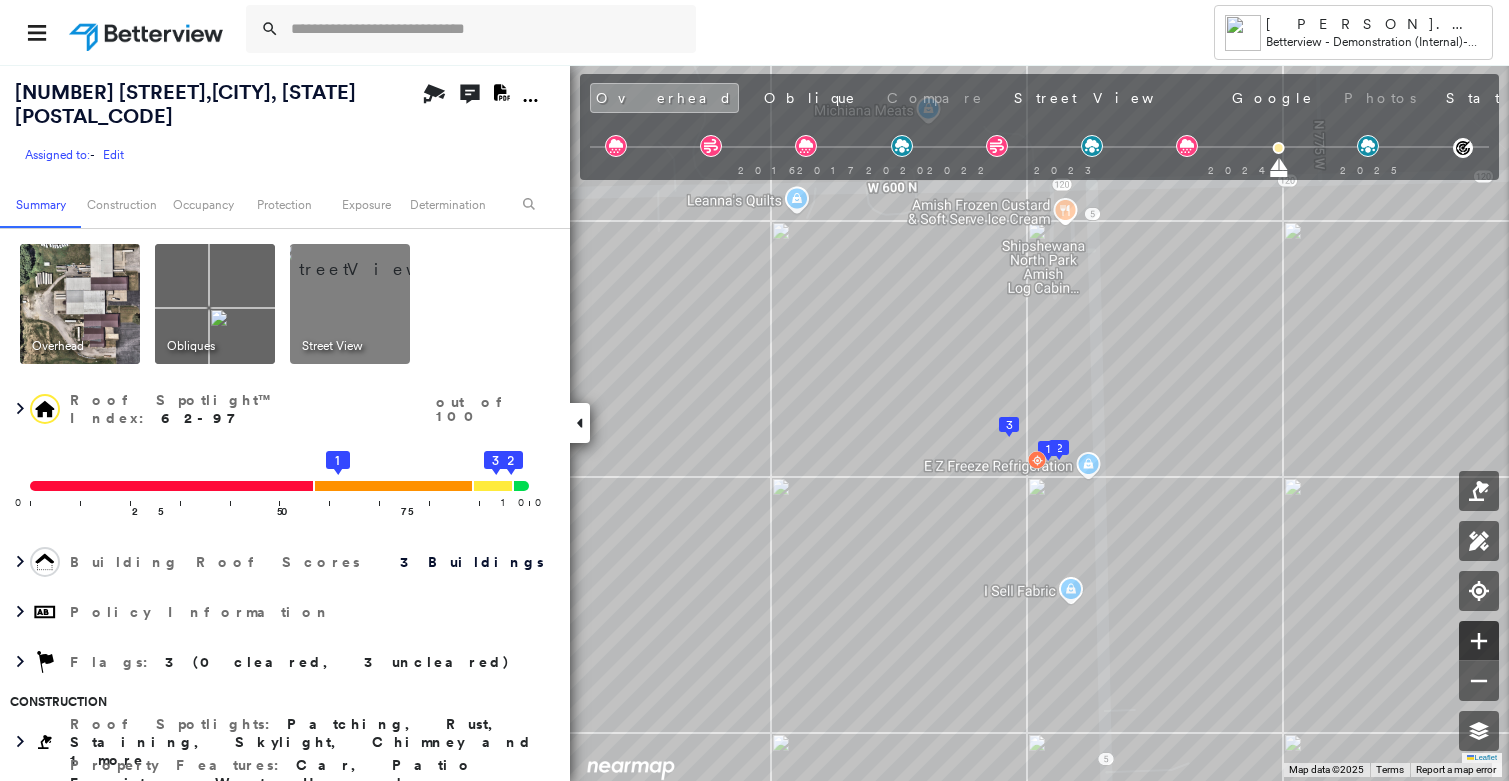 click 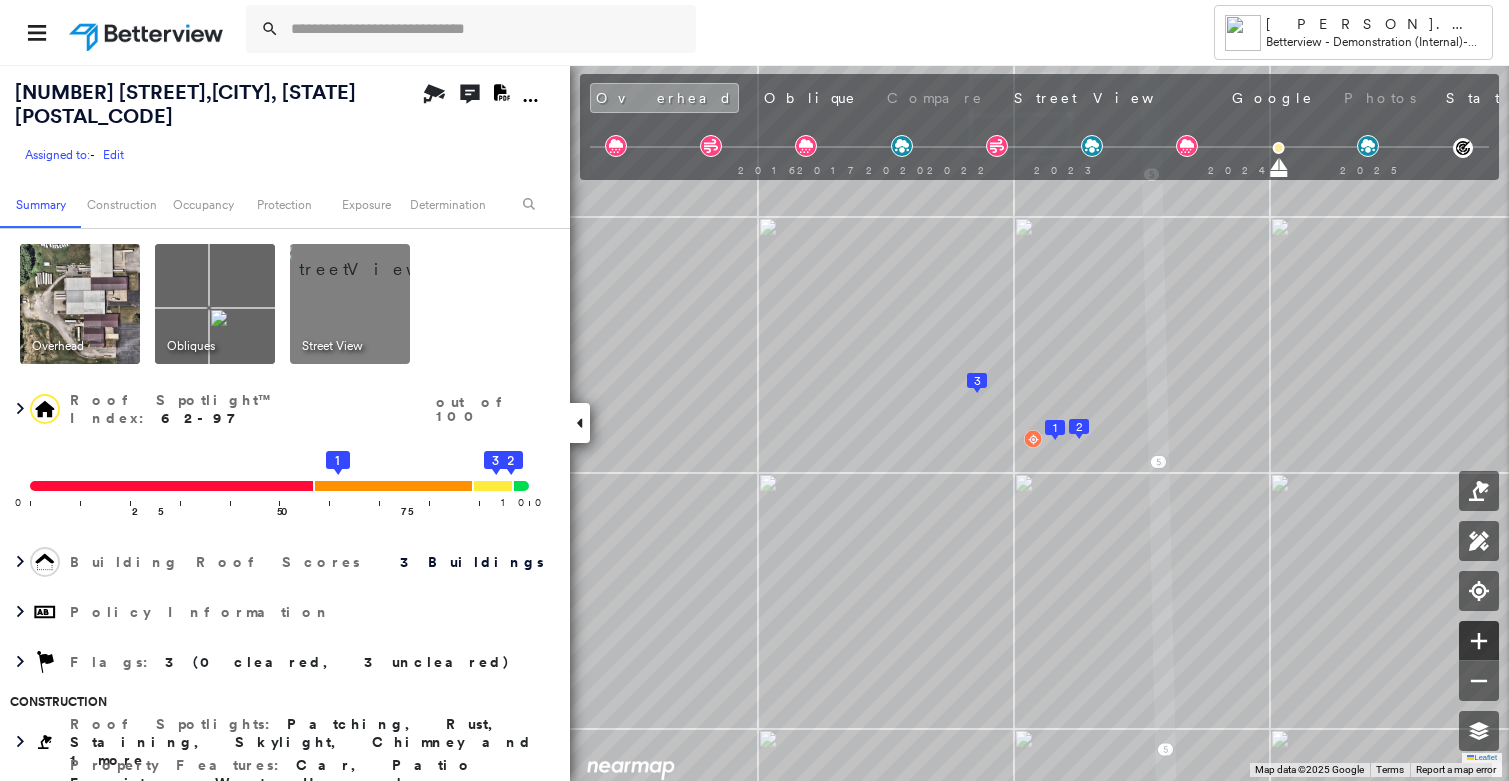 click 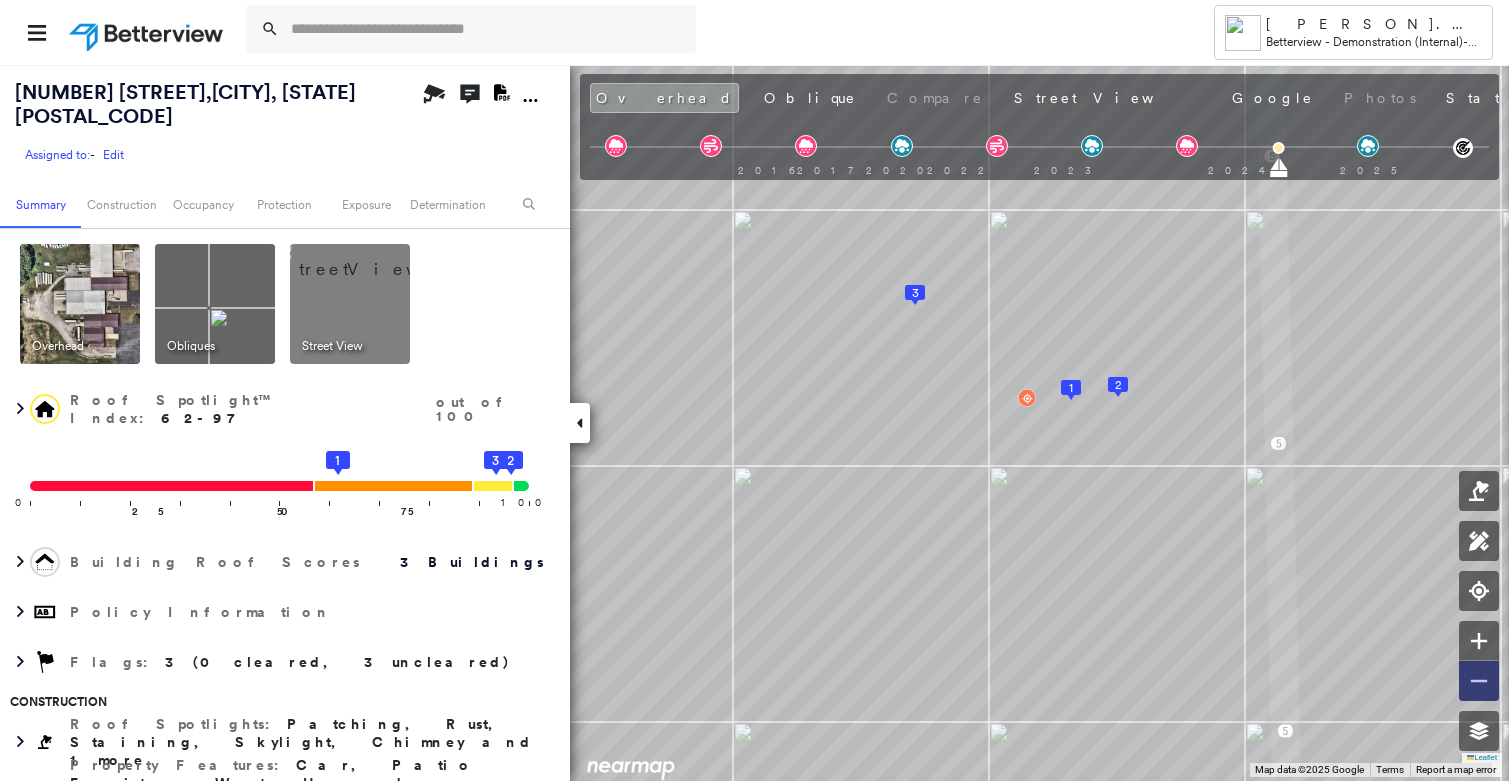 click 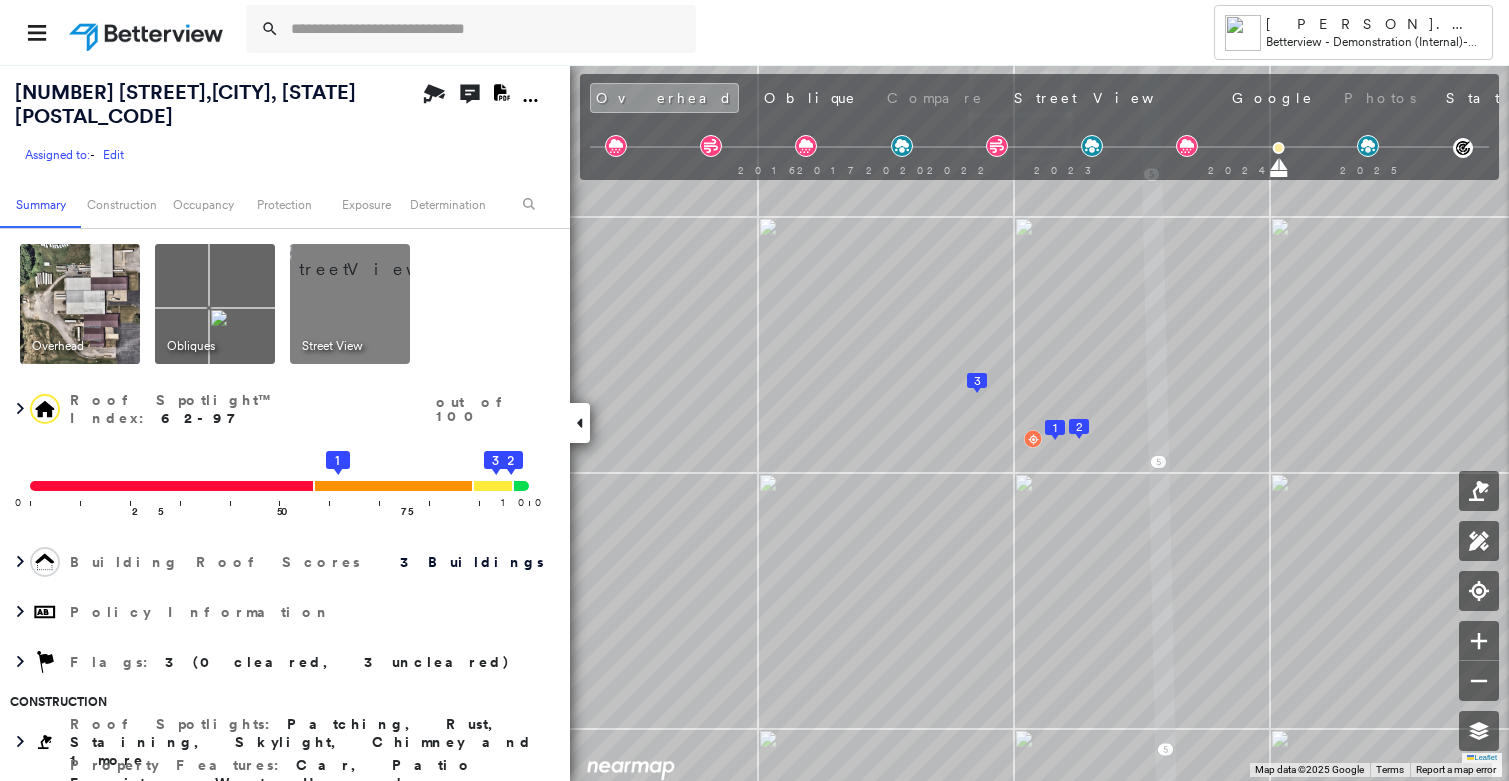 click on "June 16, 2024" at bounding box center (1797, 100) 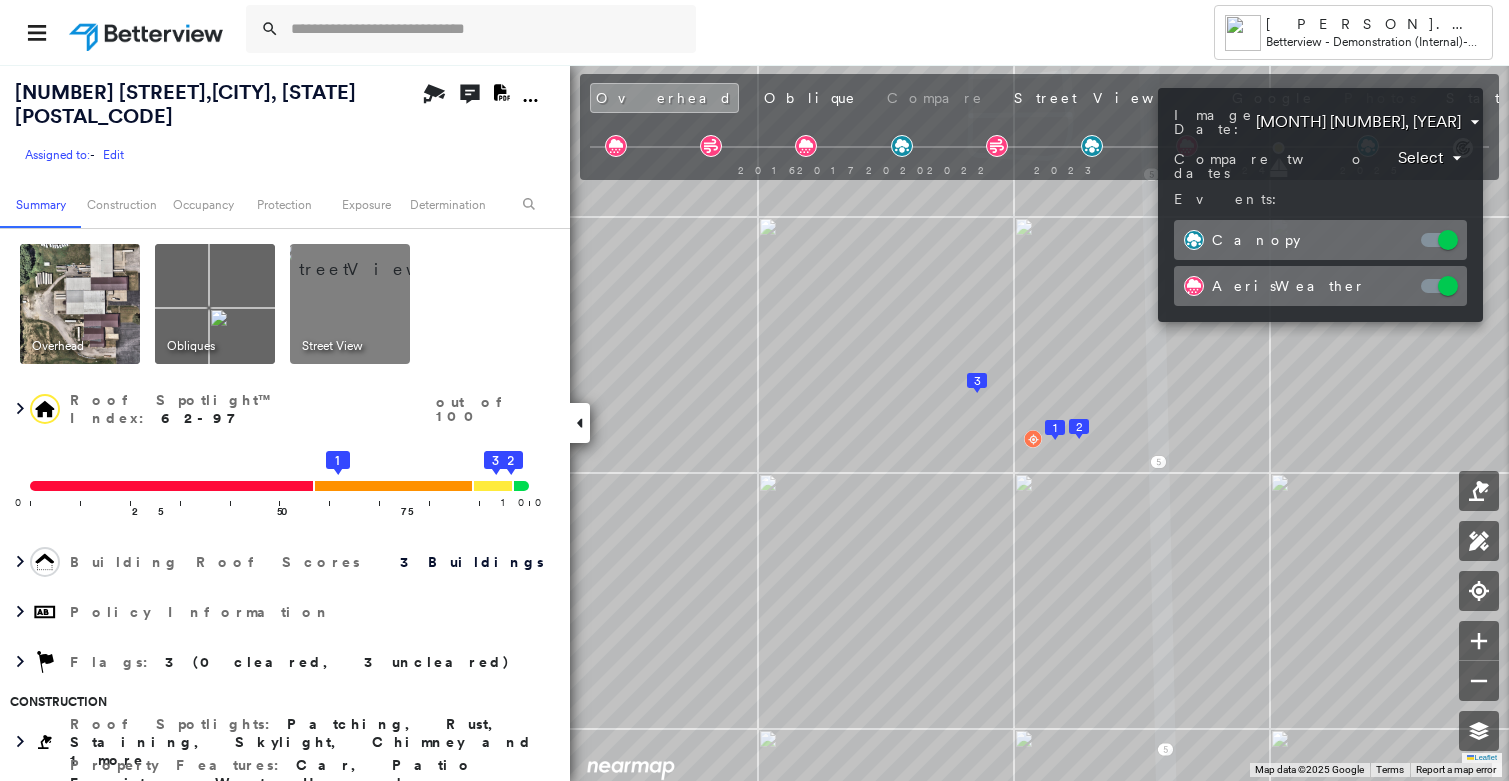 click on "Tower Elliott.Robinson@nearmap.com Betterview - Demonstration (Internal)  -   Elliott's Demo Workspace 5660 N State Road 5  ,  Shipshewana, IN 46565 Assigned to:  - Edit Assigned to:  - Edit Assigned to:  - Edit Open Comments Download PDF Report Summary Construction Occupancy Protection Exposure Determination Overhead Obliques Street View Roof Spotlight™ Index :  62-97 out of 100 0 100 25 50 75 1 2 3 Building Roof Scores 3 Buildings Policy Information Flags :  3 (0 cleared, 3 uncleared) Construction Roof Spotlights :  Patching, Rust, Staining, Skylight, Chimney and 1 more Property Features :  Car, Patio Furniture, Water Hazard, Cracked Pavement, Disintegrated Pavement and 6 more Roof Size & Shape :  3 buildings  Assessor and MLS Details BuildZoom - Building Permit Data and Analysis Occupancy Ownership Place Detail Protection Protection Exposure Fire Path FEMA Risk Index Wind Claim Predictor: More Risky 2   out of  5 Hail Claim Predictor: Less Risky 4   out of  5 Additional Perils Augurisk - RiskAssessment" at bounding box center [754, 390] 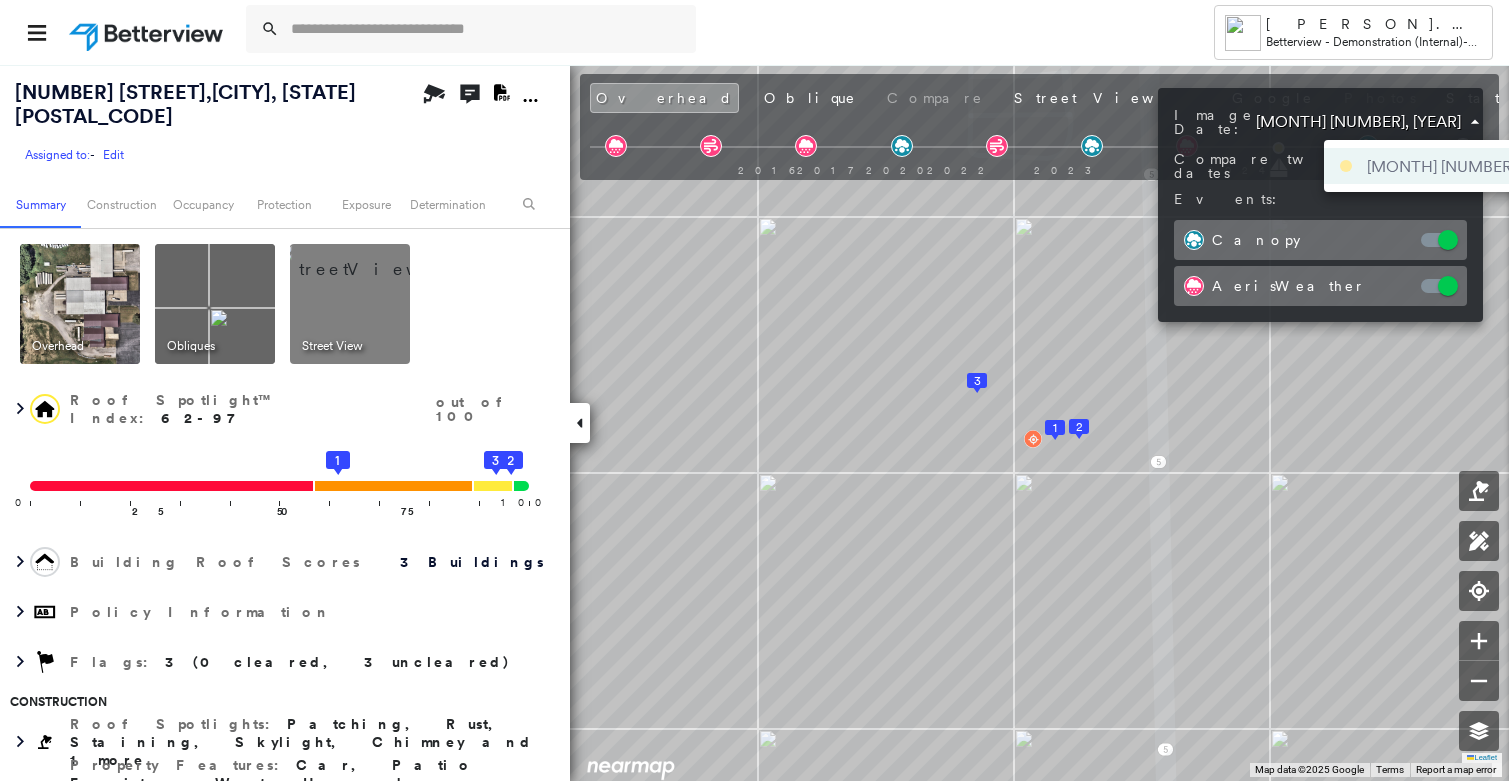 click at bounding box center (754, 390) 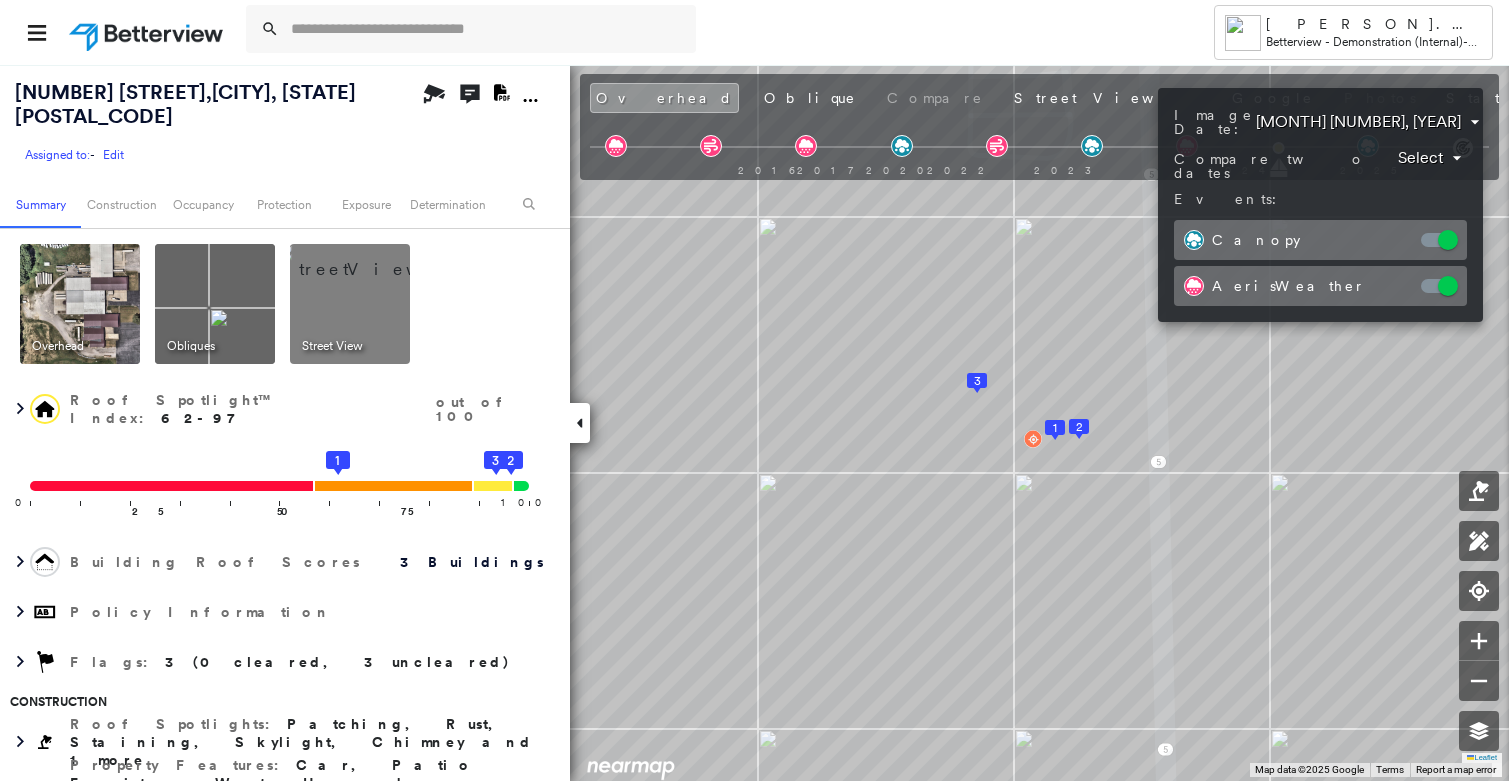 click at bounding box center (754, 390) 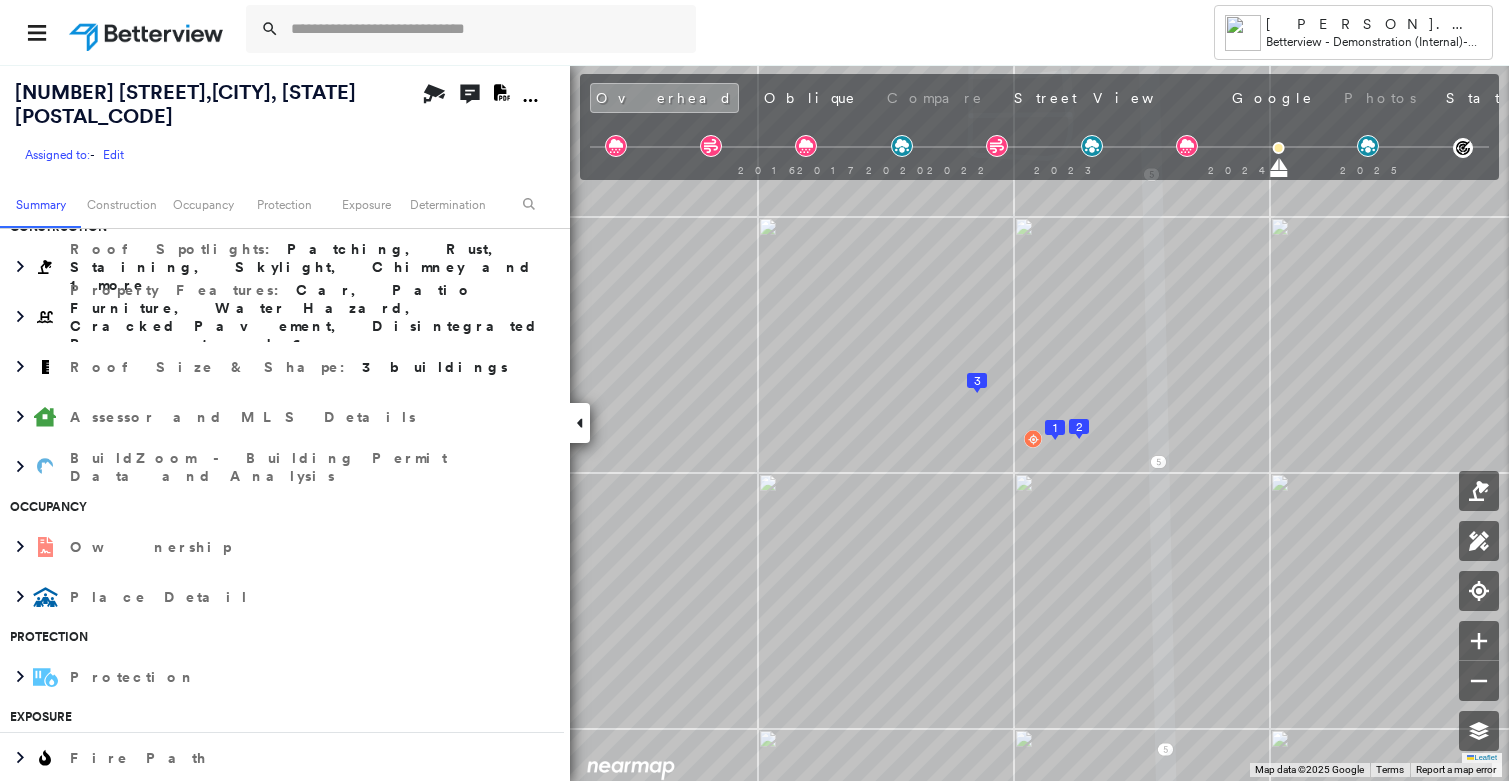 scroll, scrollTop: 483, scrollLeft: 0, axis: vertical 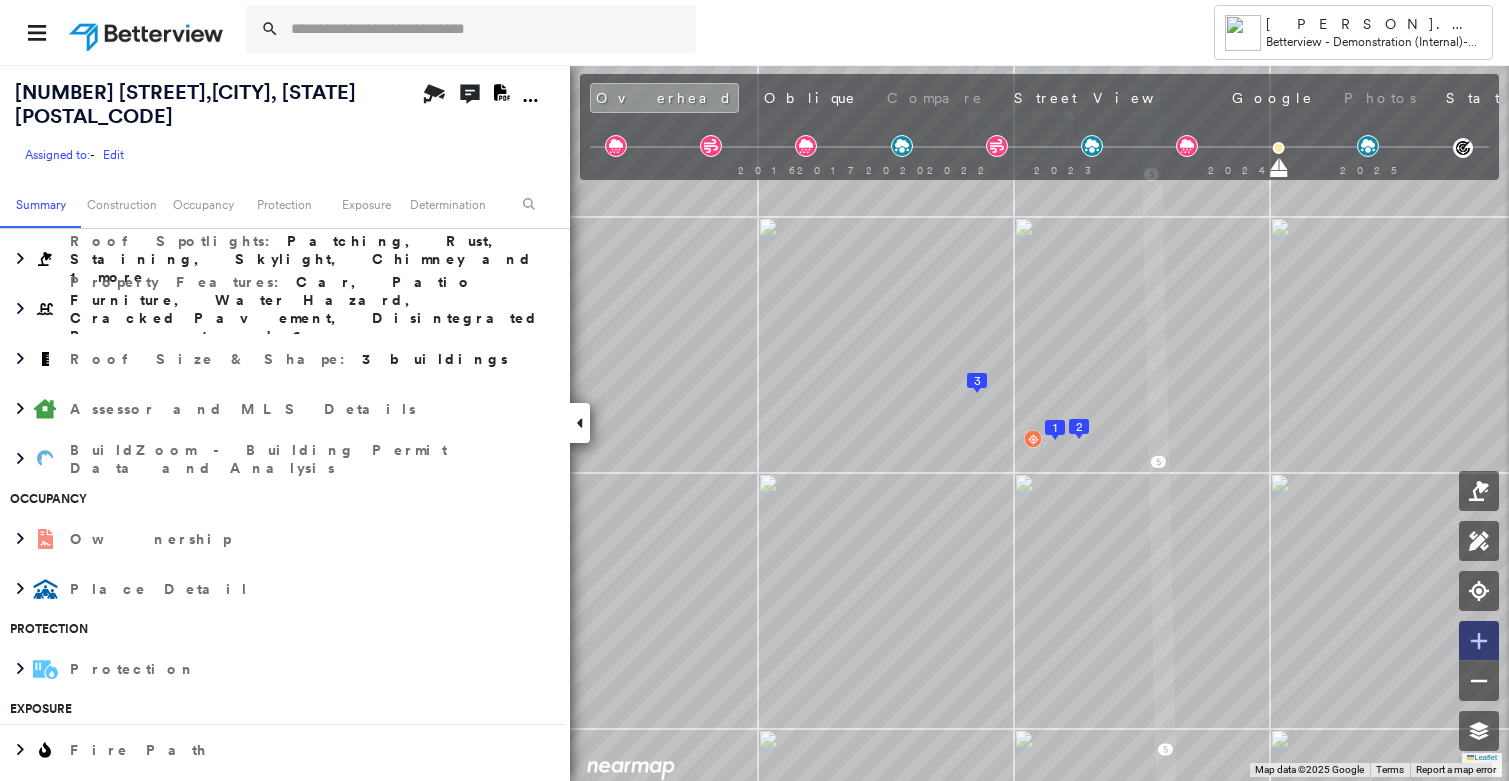 click 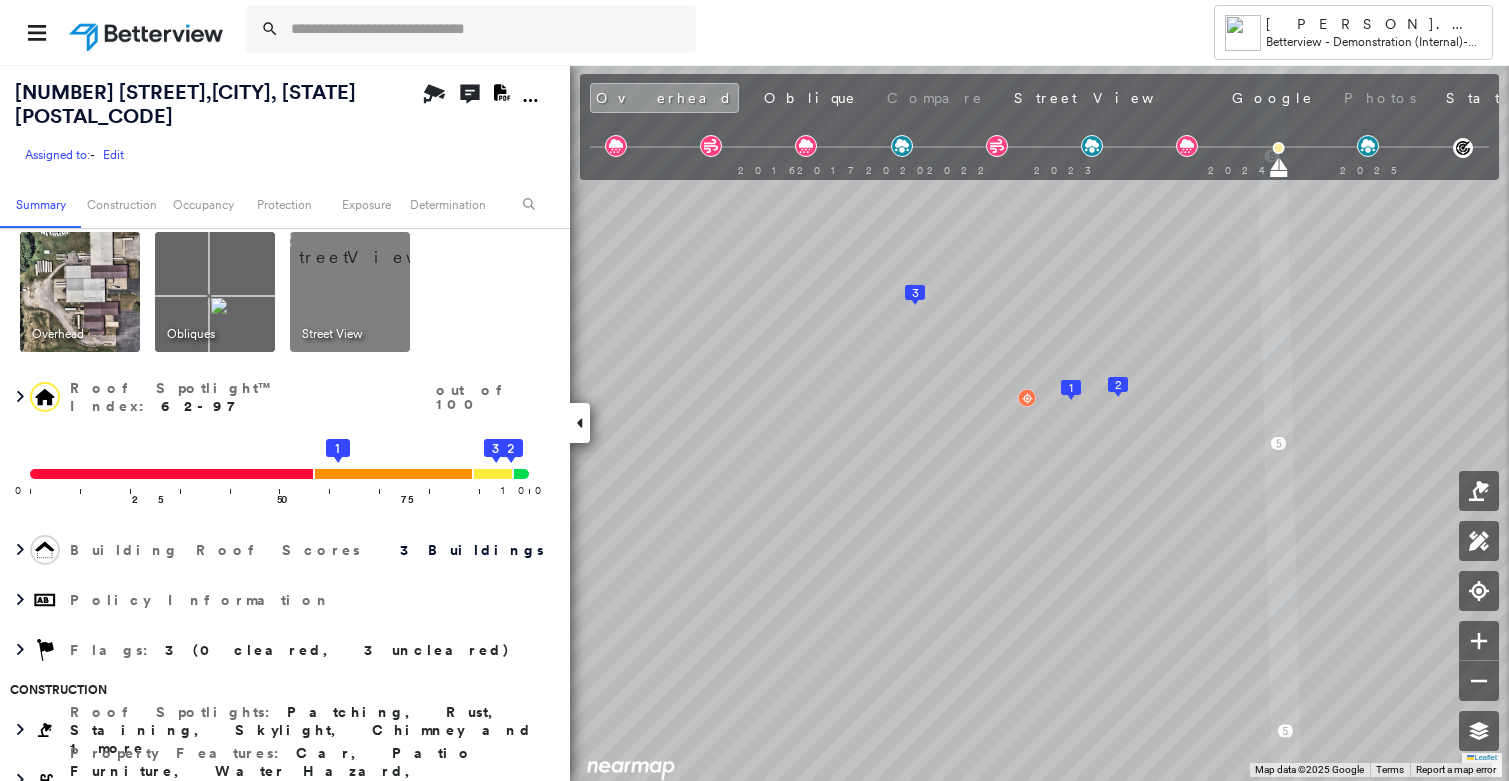 scroll, scrollTop: 0, scrollLeft: 0, axis: both 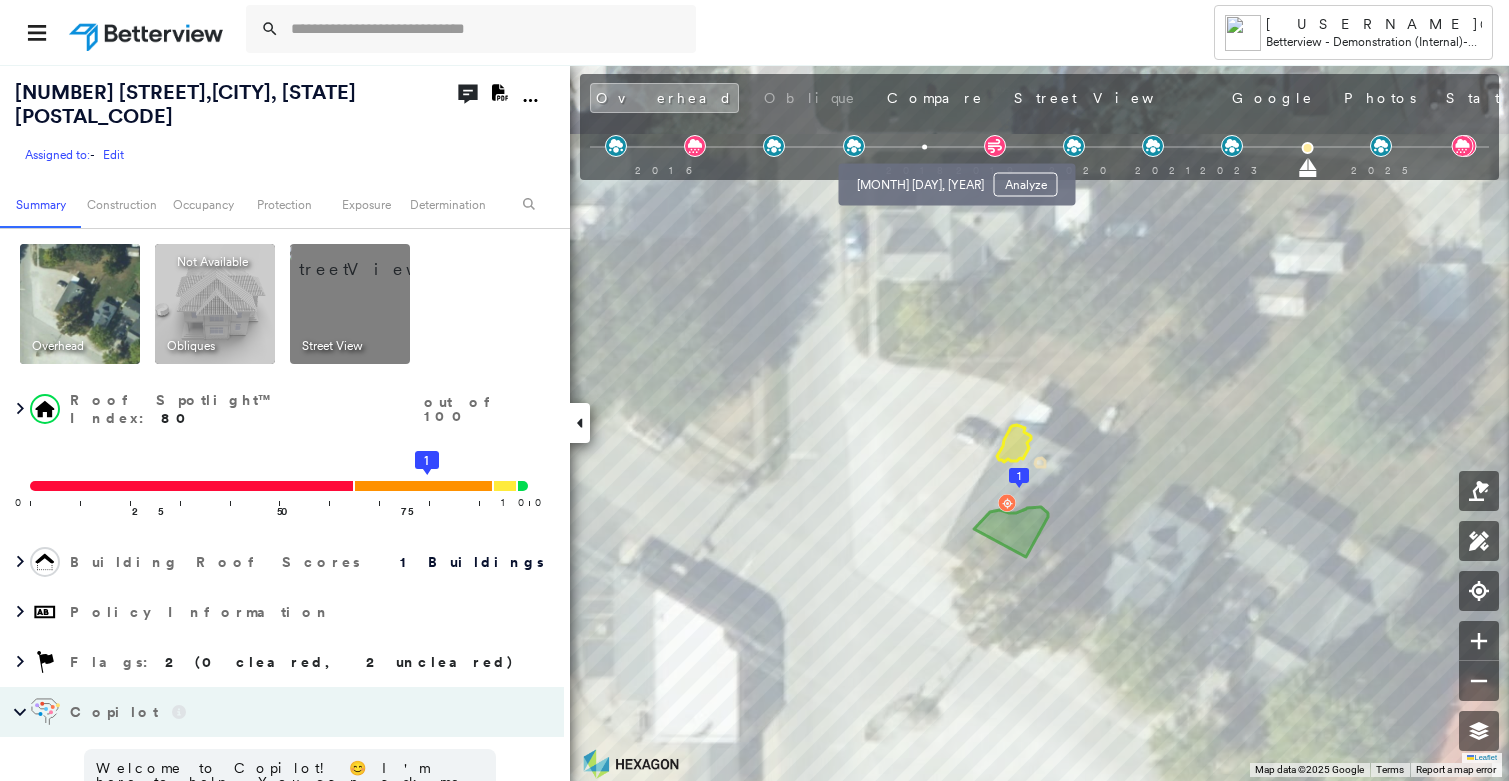 click at bounding box center [924, 147] 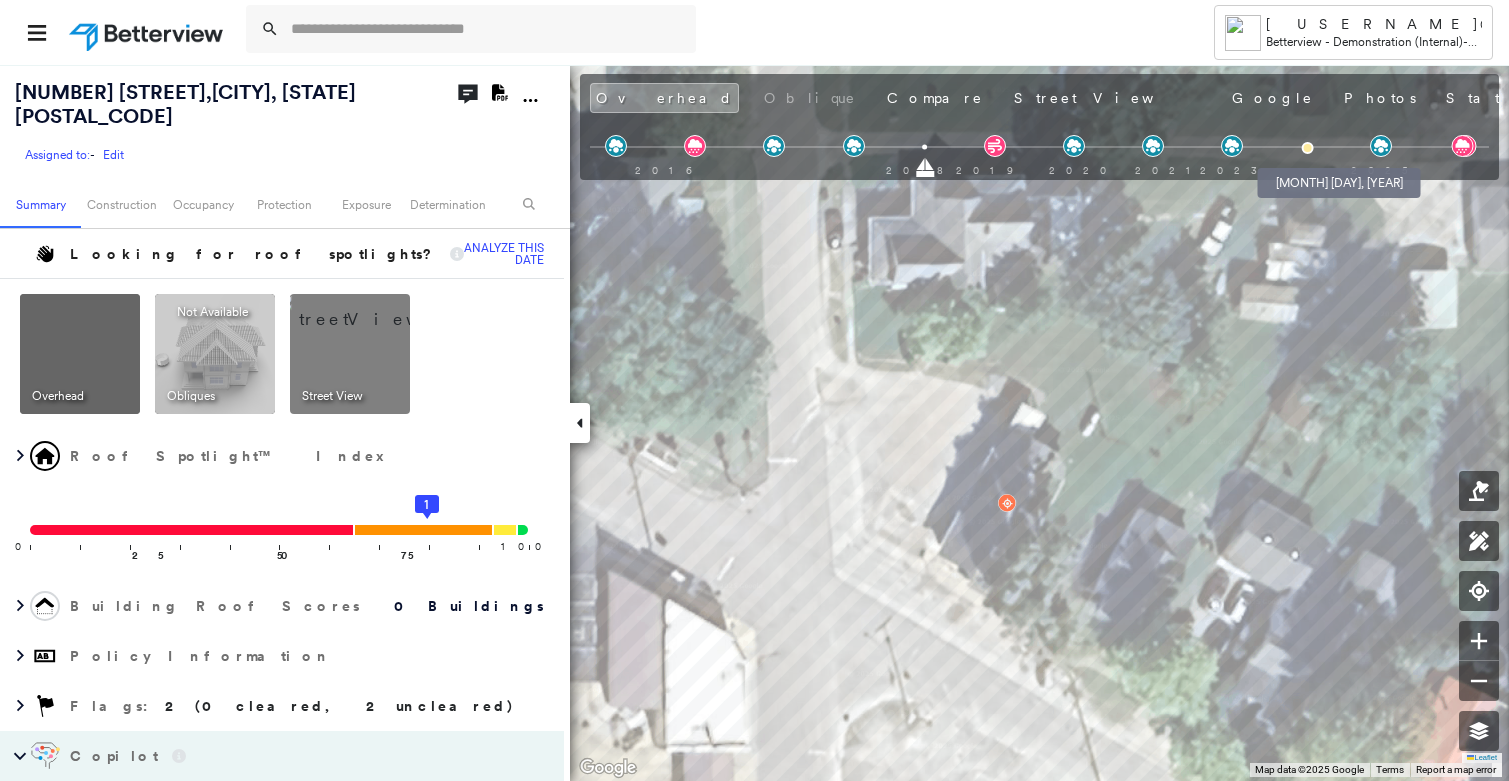 click at bounding box center (1307, 148) 